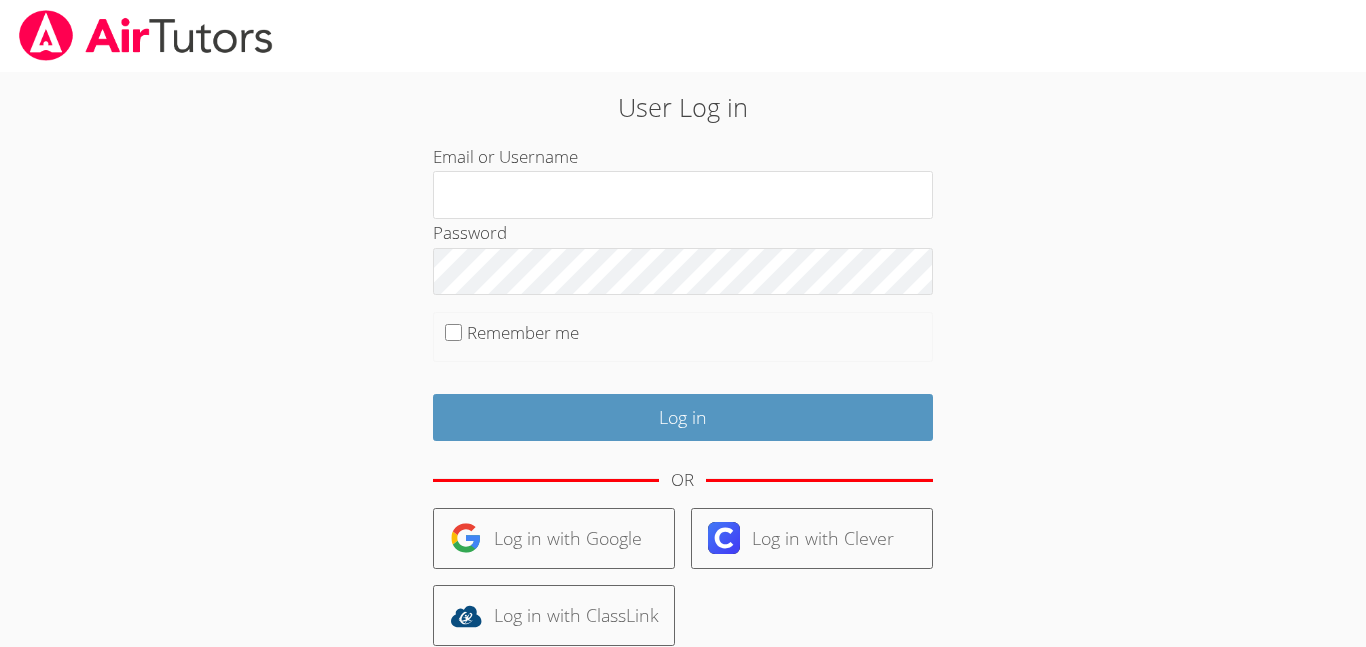 scroll, scrollTop: 0, scrollLeft: 0, axis: both 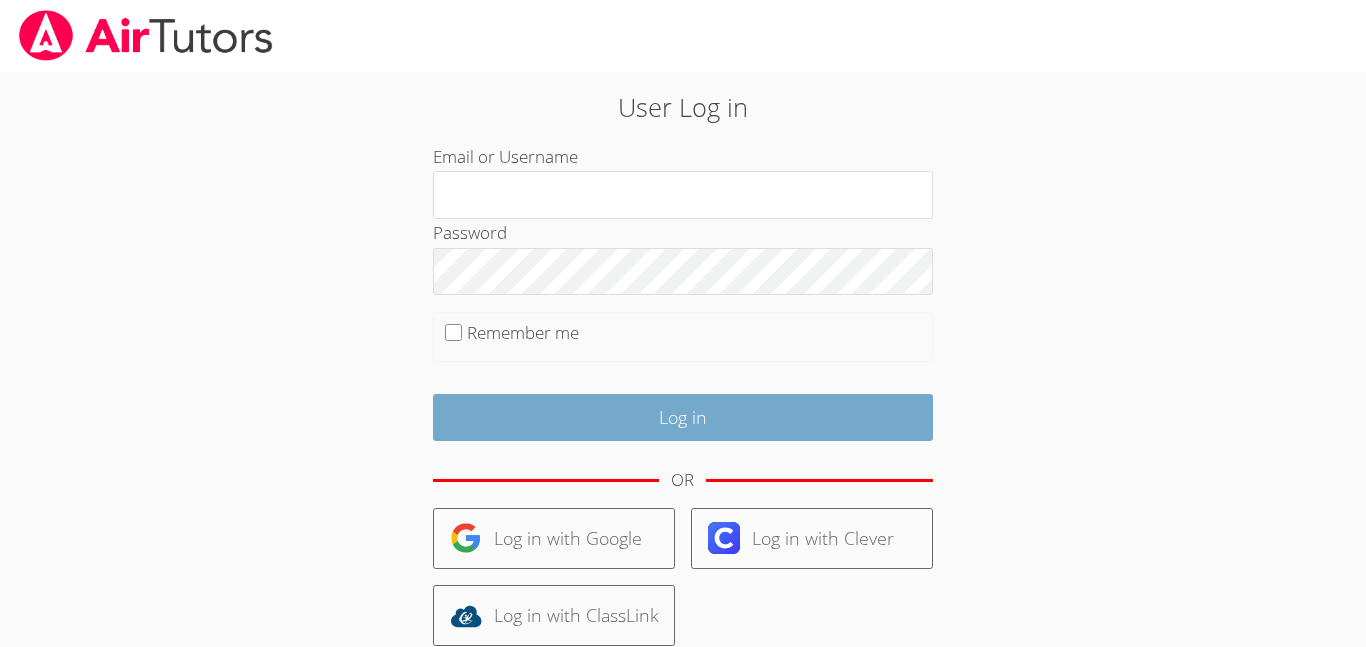 type on "[EMAIL_ADDRESS][DOMAIN_NAME]" 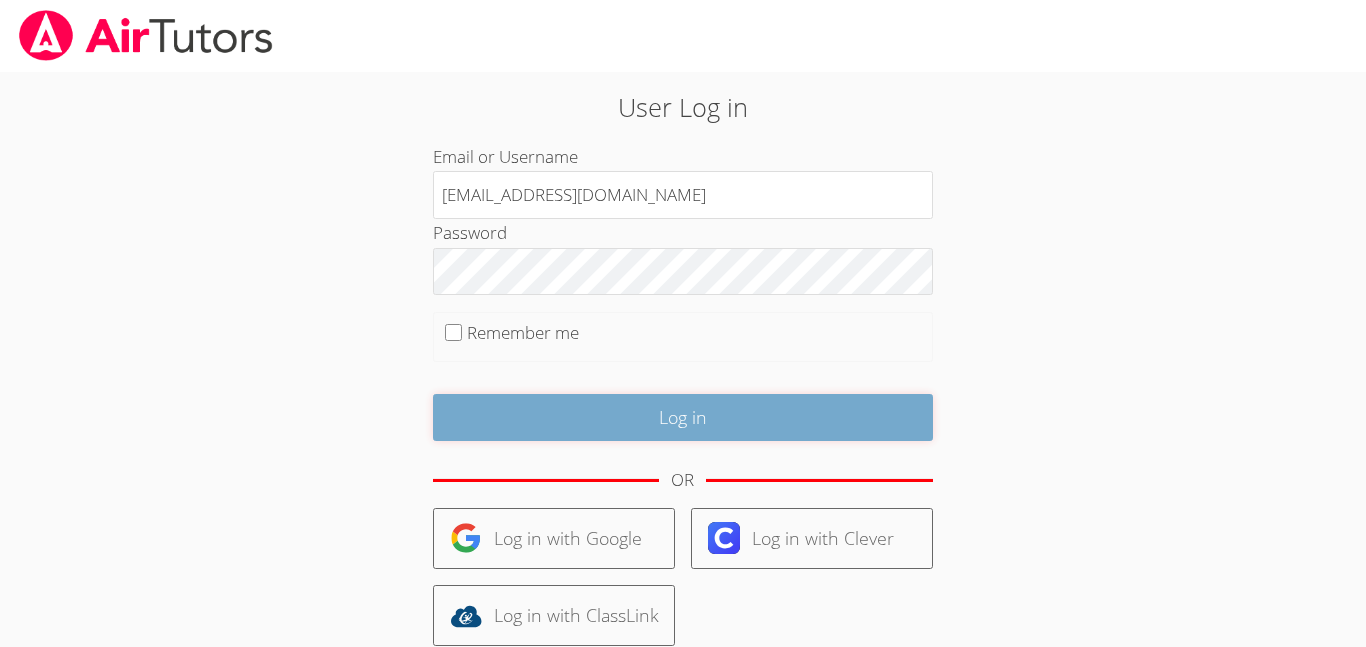 click on "Log in" at bounding box center (683, 417) 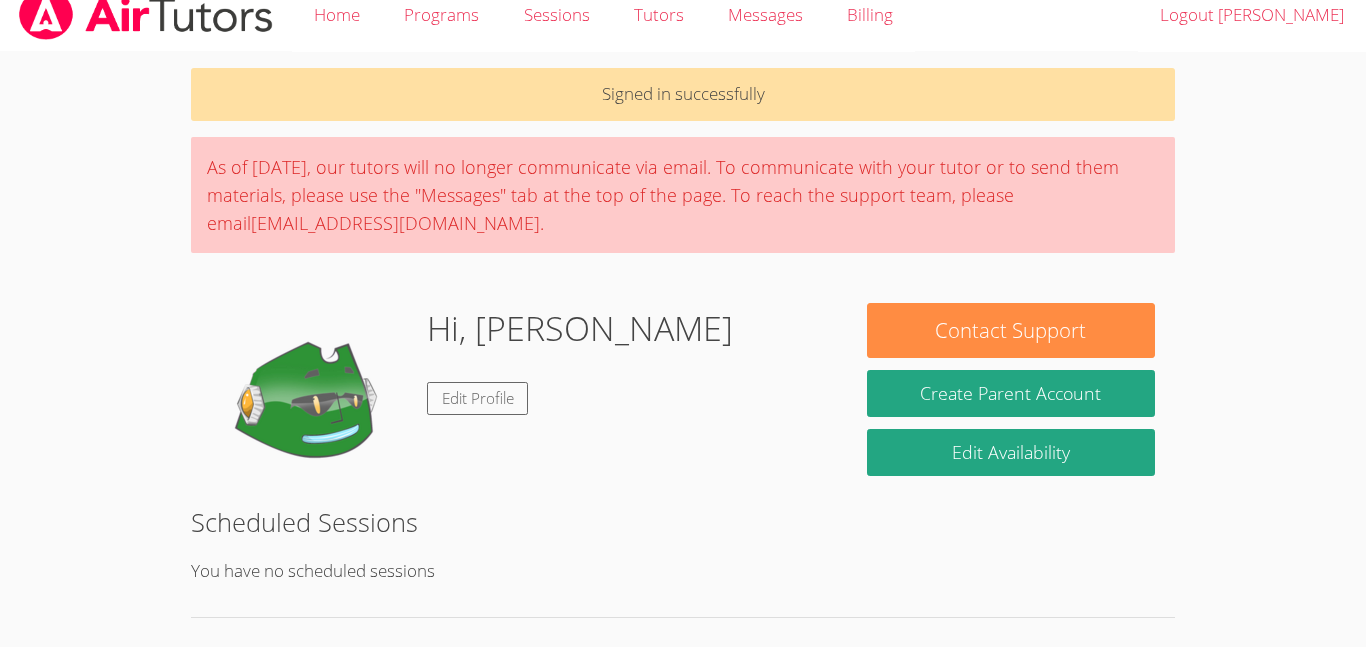 scroll, scrollTop: 329, scrollLeft: 0, axis: vertical 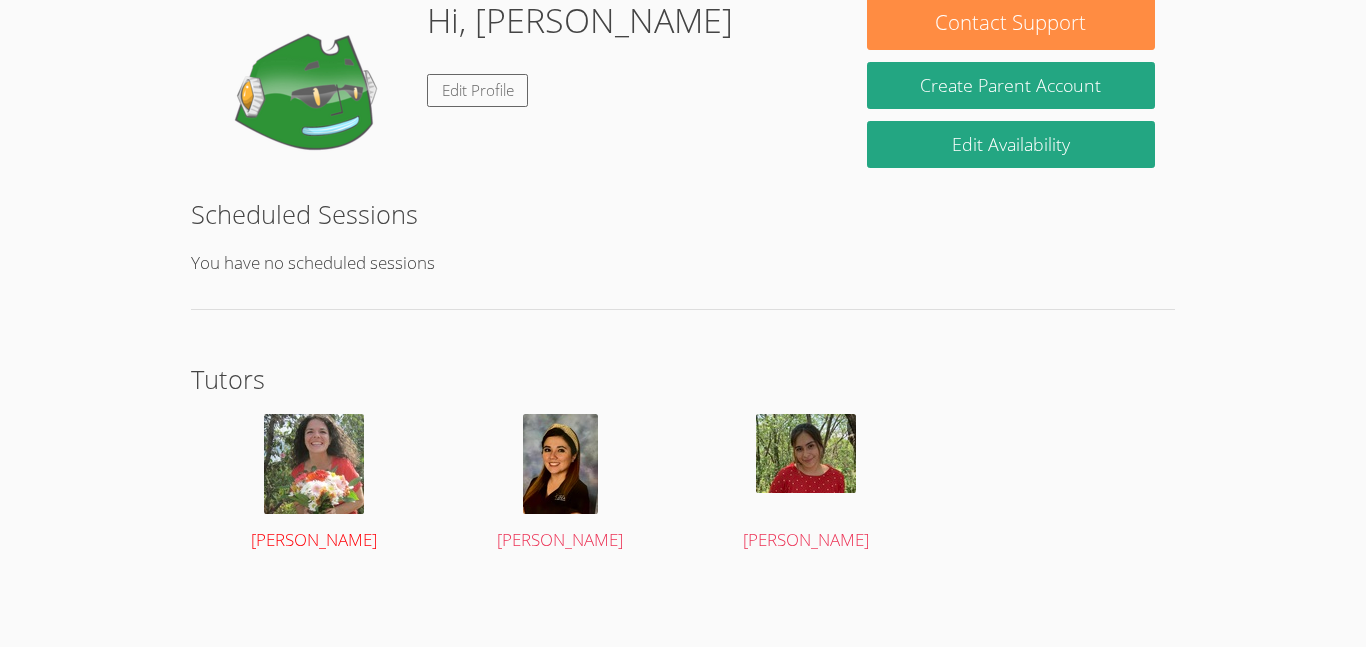 click at bounding box center [314, 464] 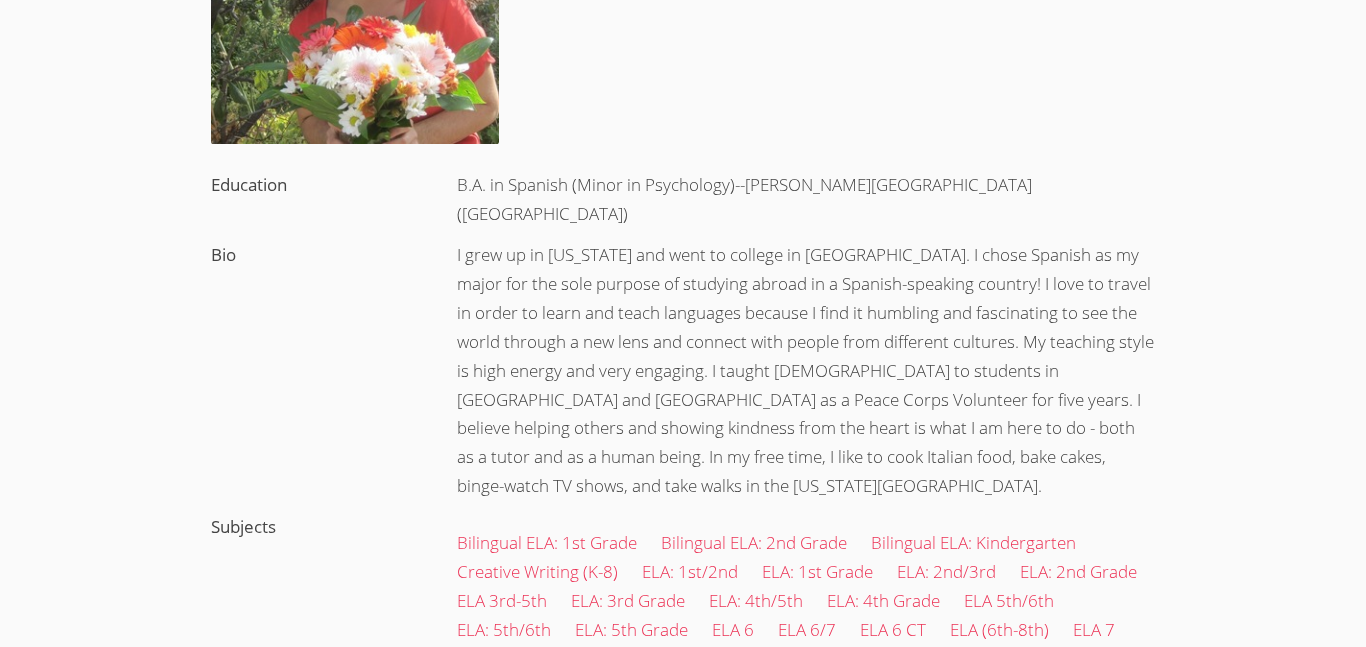 scroll, scrollTop: 0, scrollLeft: 0, axis: both 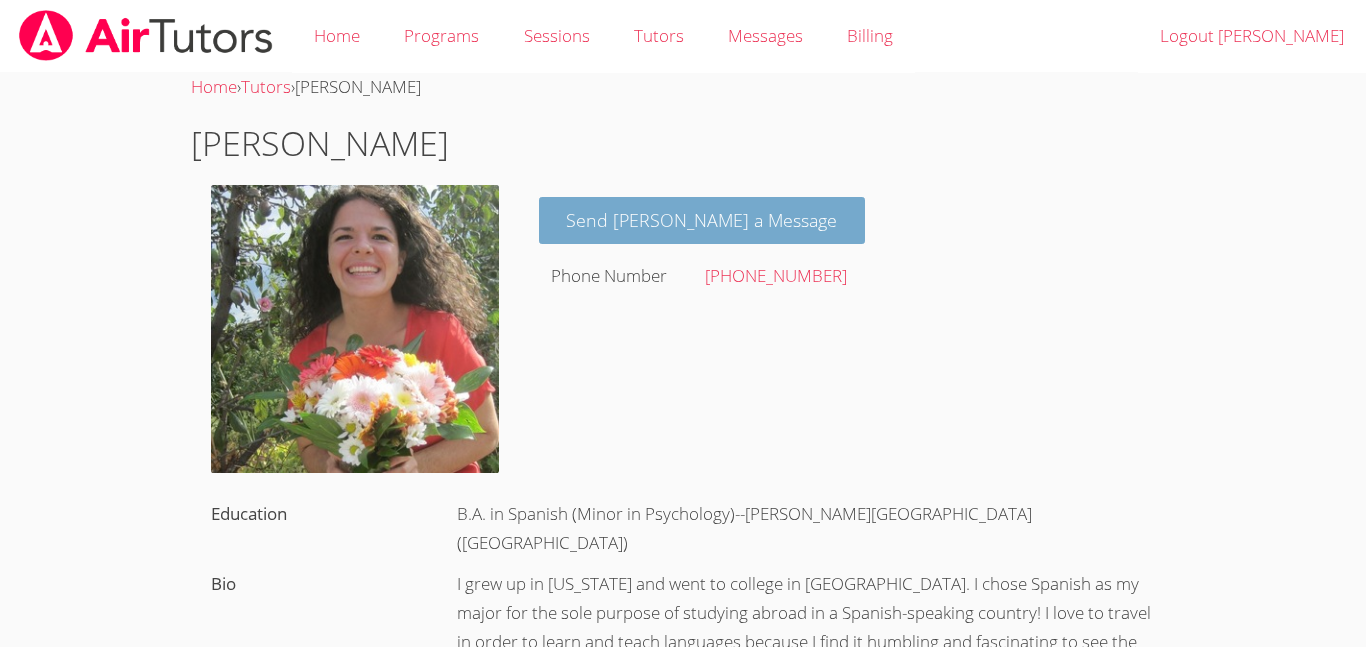 click on "Send [PERSON_NAME] a Message" at bounding box center (702, 220) 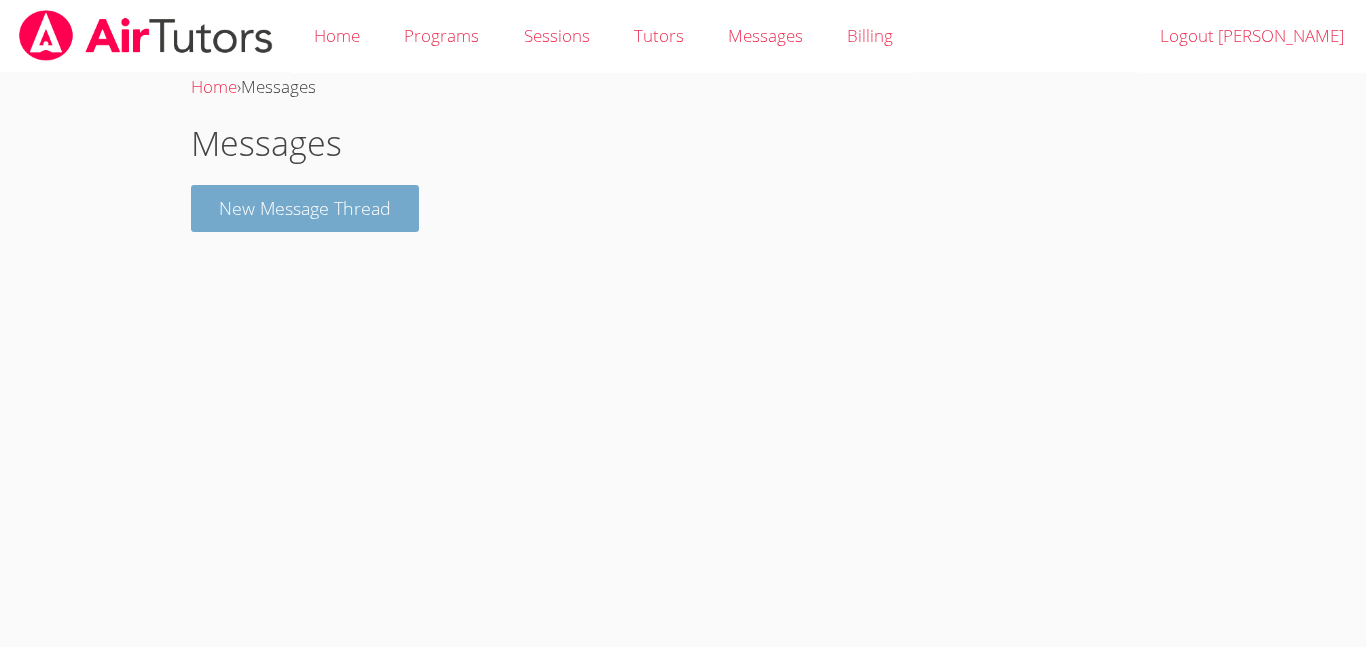 click on "New Message Thread" at bounding box center (305, 208) 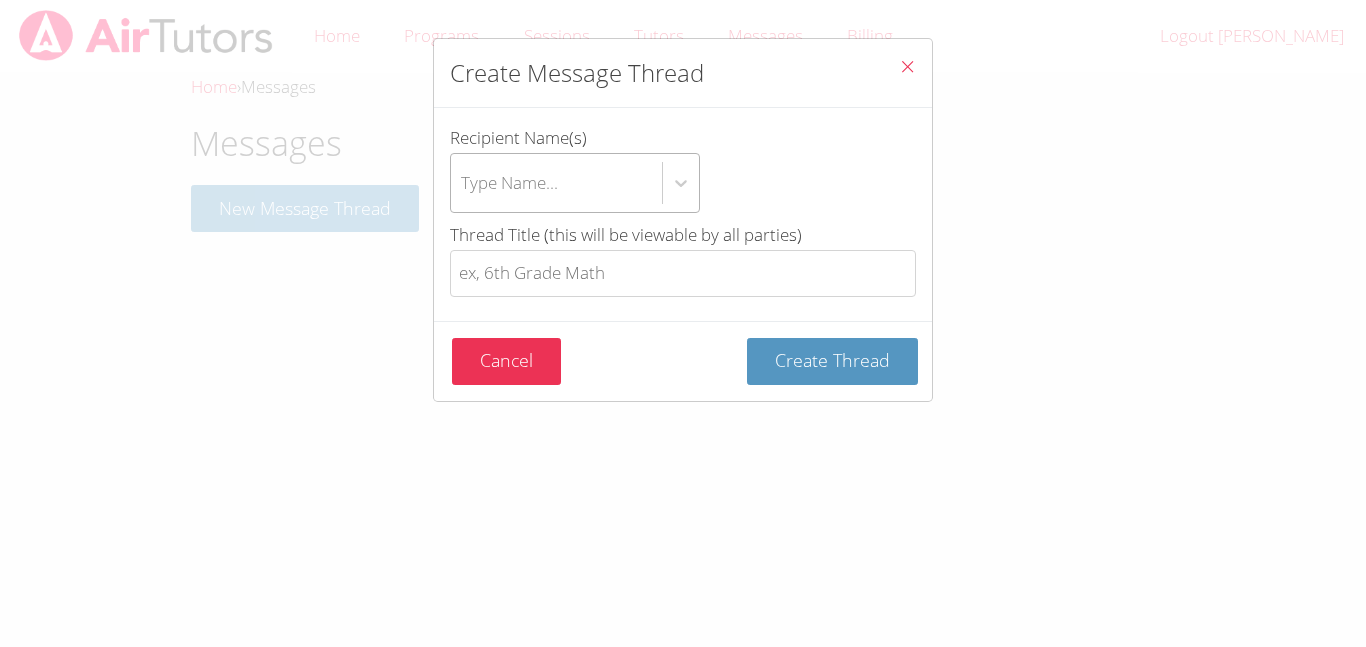 click on "Type Name..." at bounding box center (556, 183) 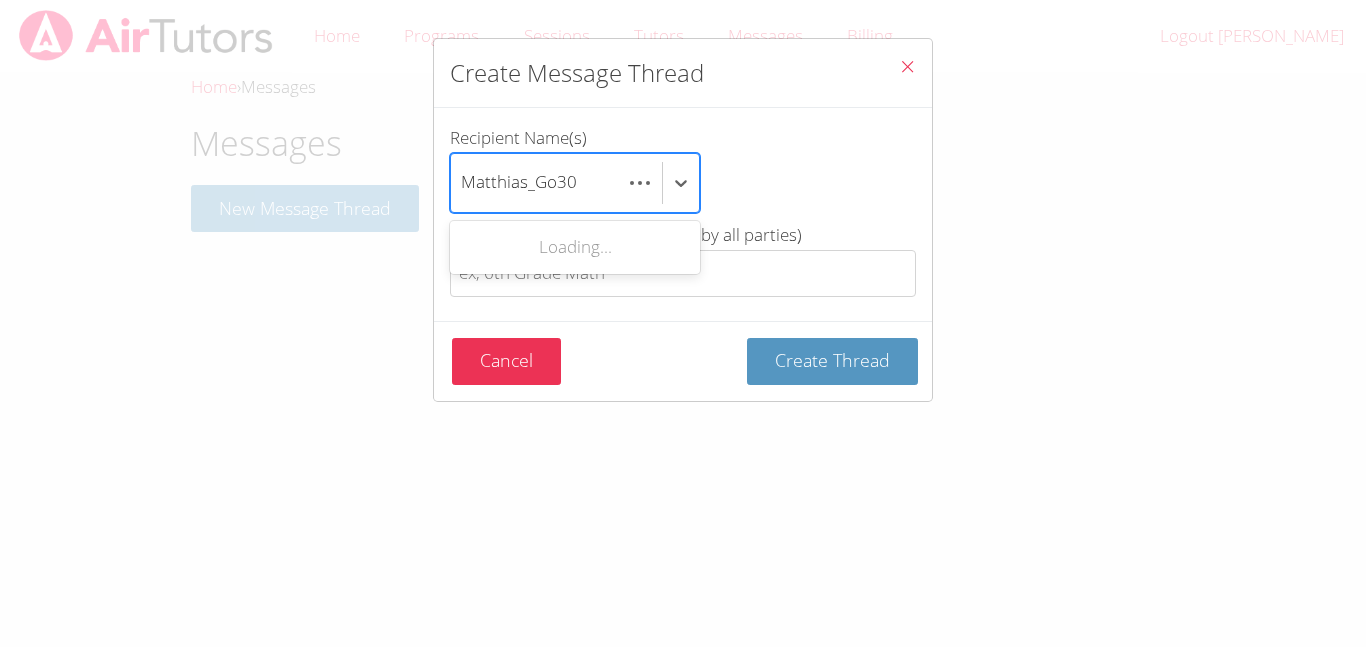 scroll, scrollTop: 0, scrollLeft: 0, axis: both 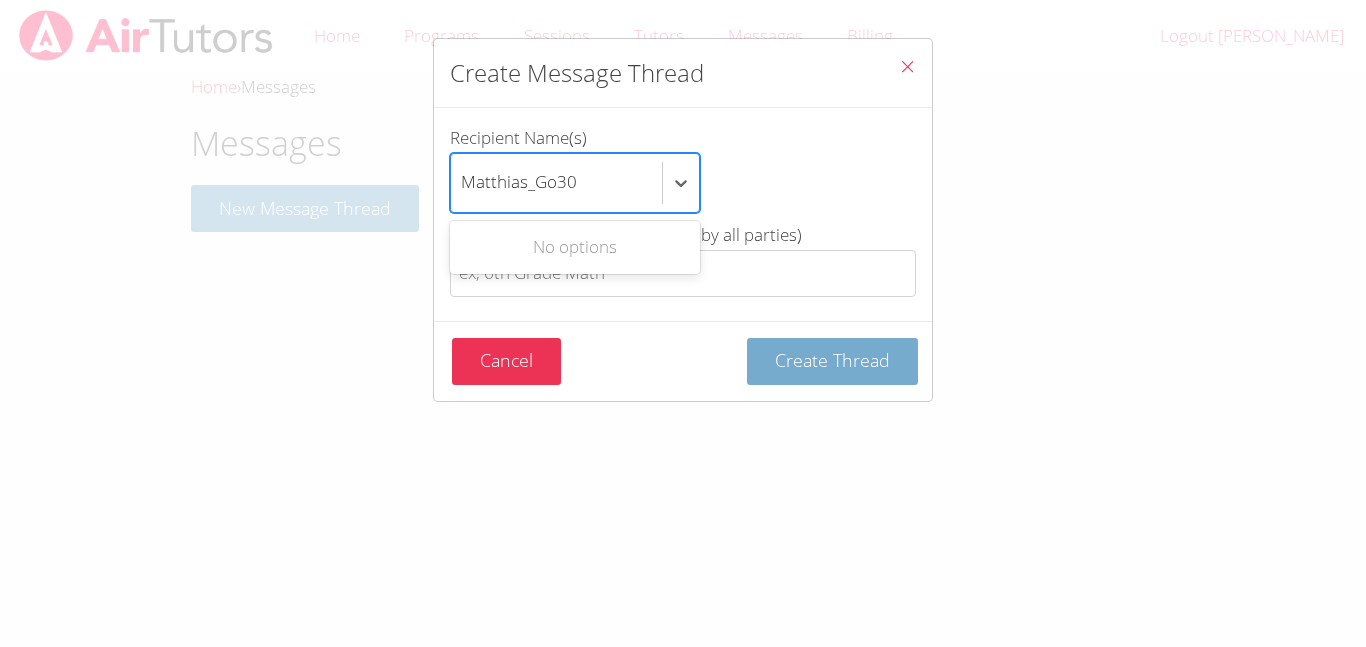 type on "Matthias_Go30" 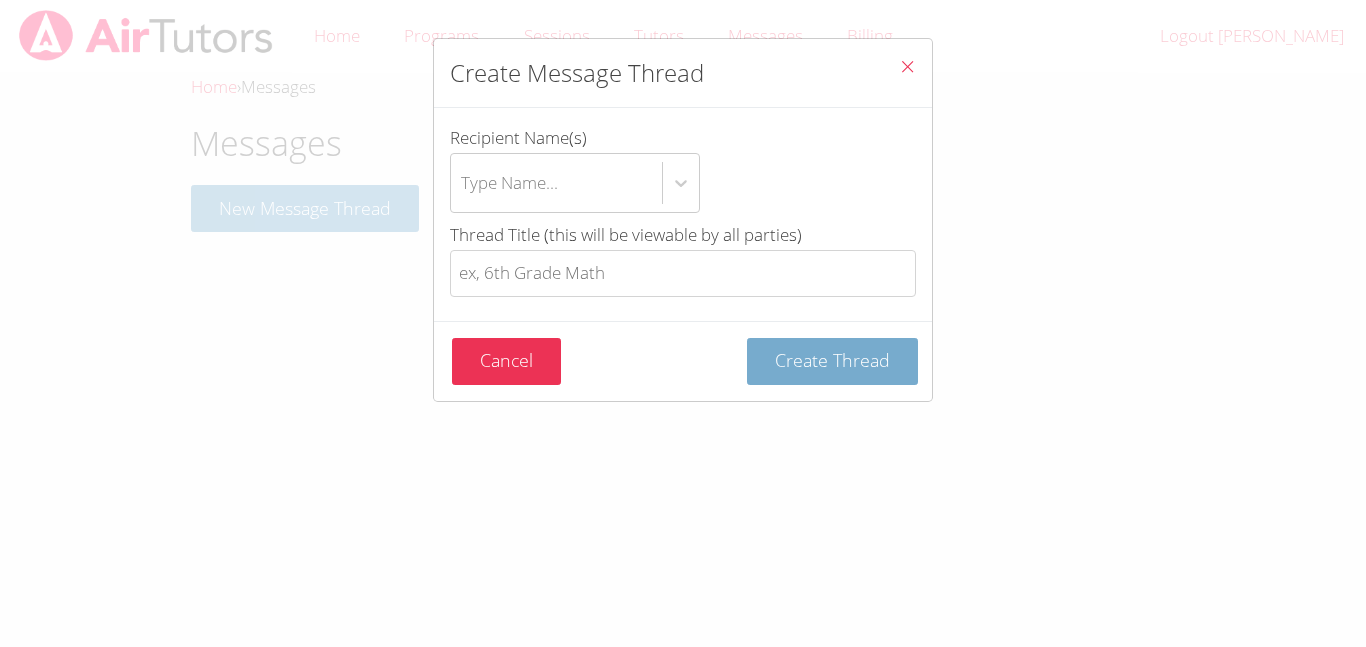 click on "Create Thread" at bounding box center (832, 361) 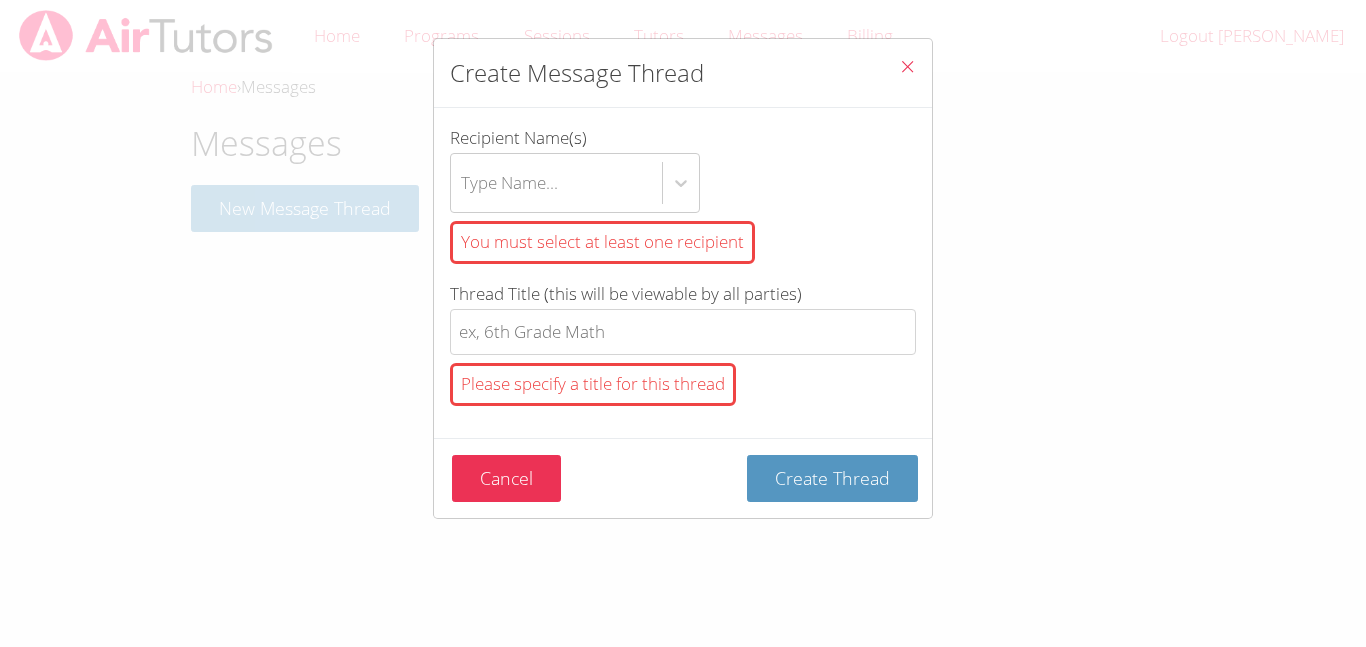 click on "You must select at least one recipient" at bounding box center [602, 242] 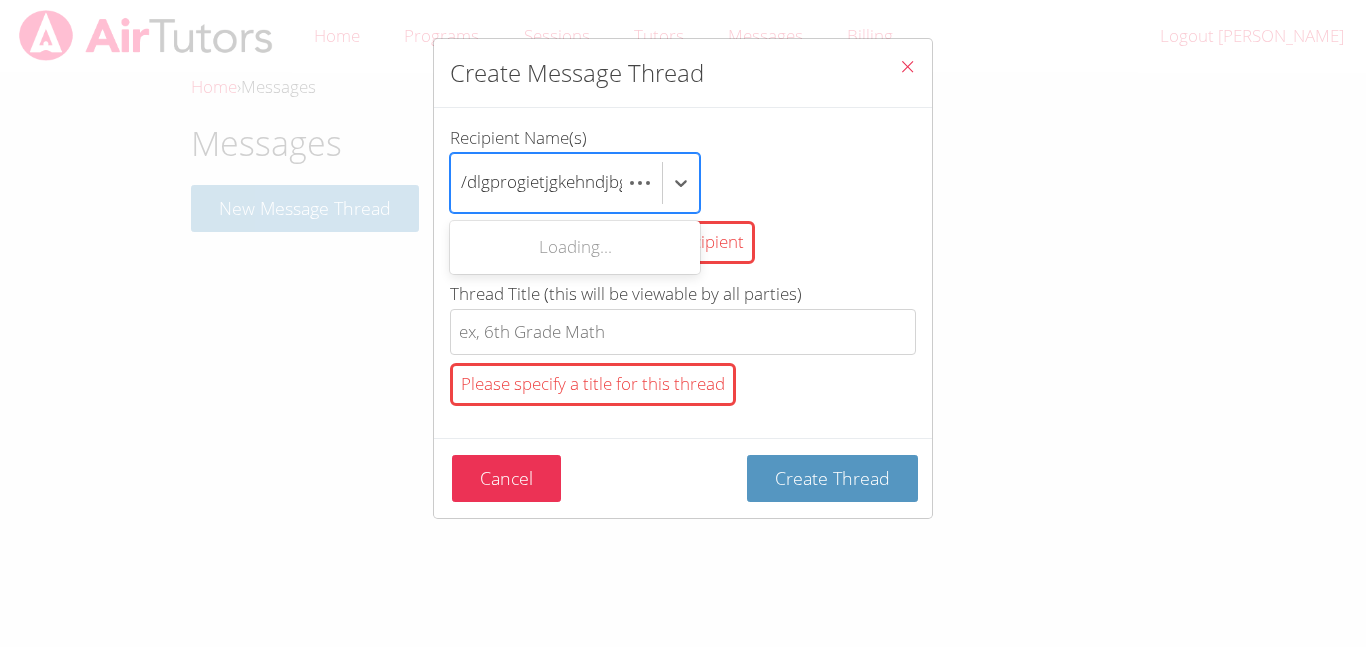 scroll, scrollTop: 0, scrollLeft: 0, axis: both 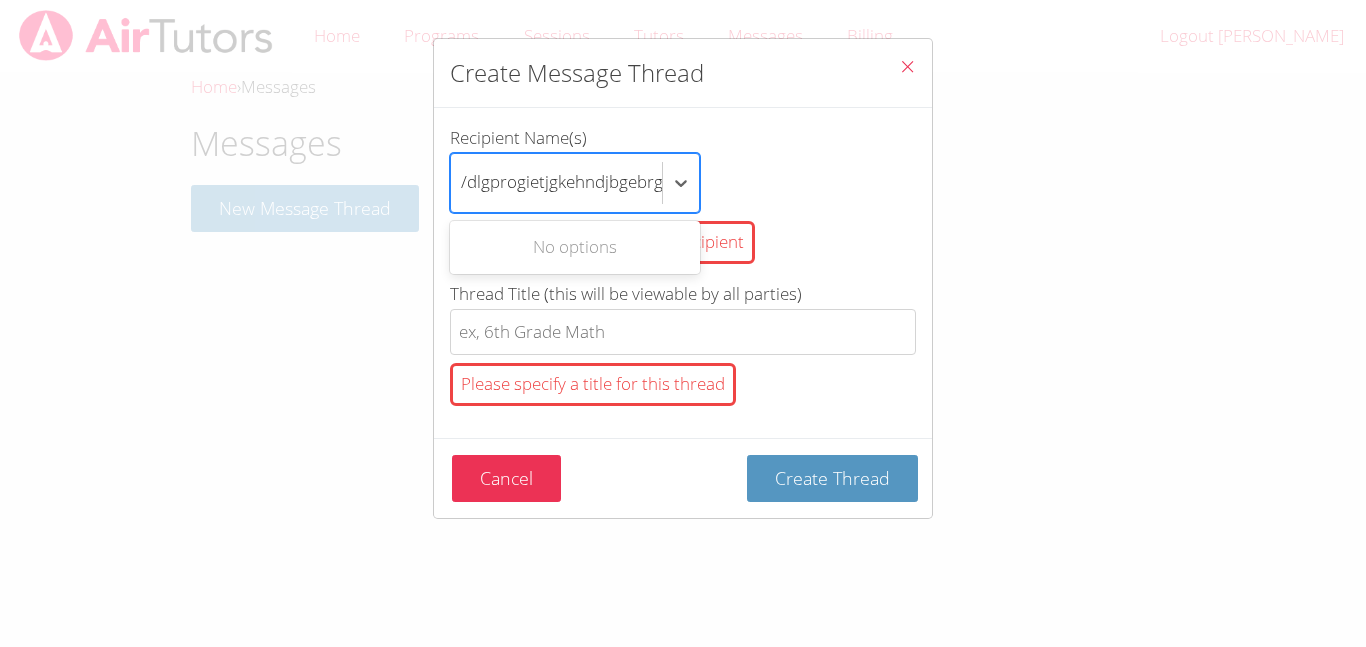 type on "/dlgprogietjgkehndjbgebrg" 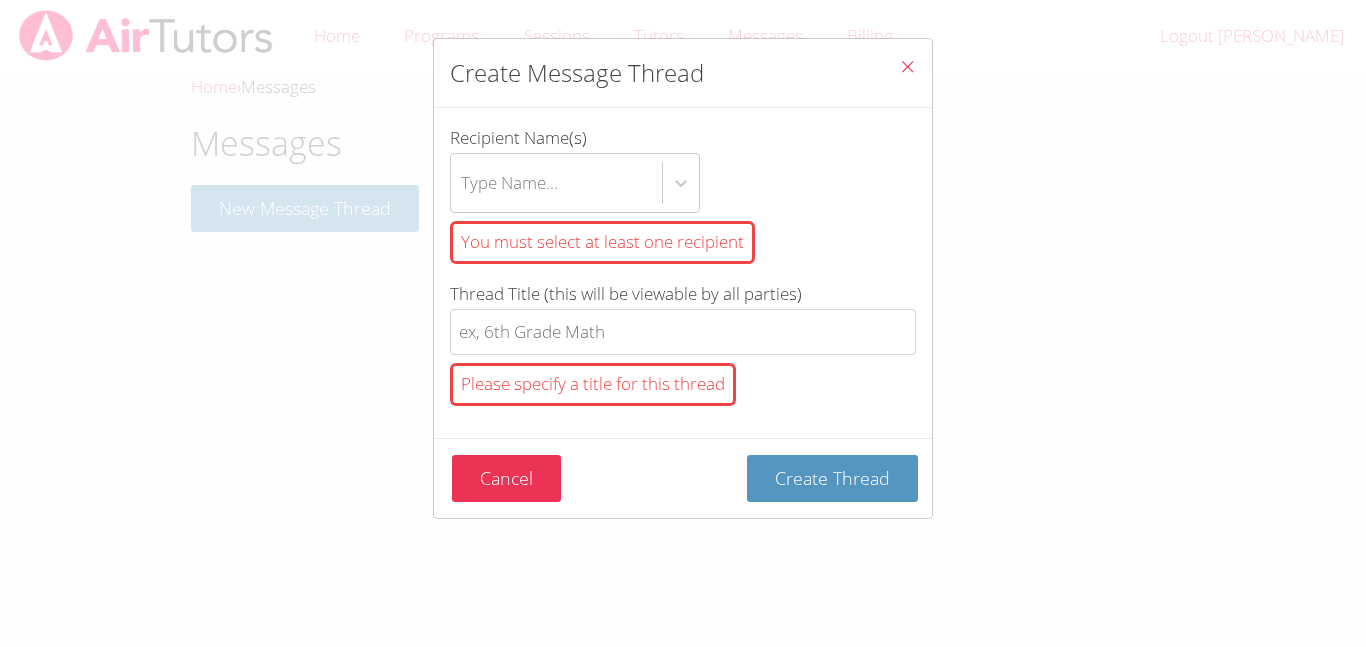 click at bounding box center (907, 66) 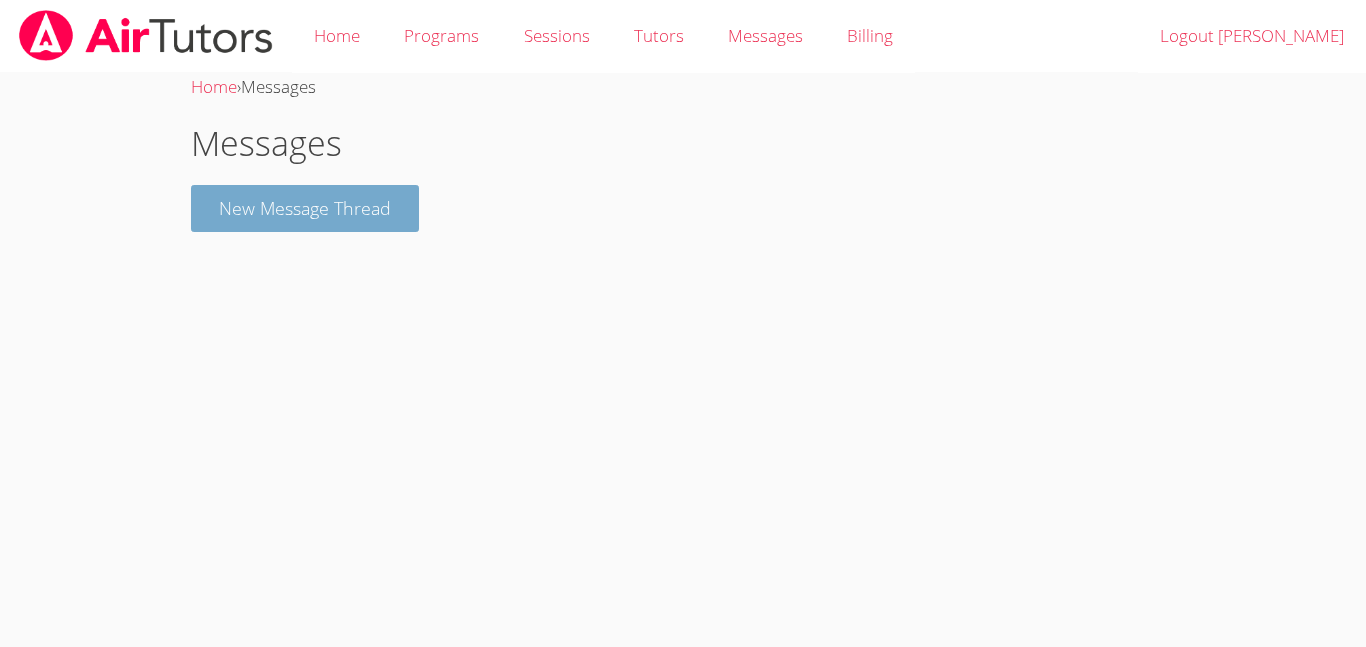 click on "New Message Thread" at bounding box center [305, 208] 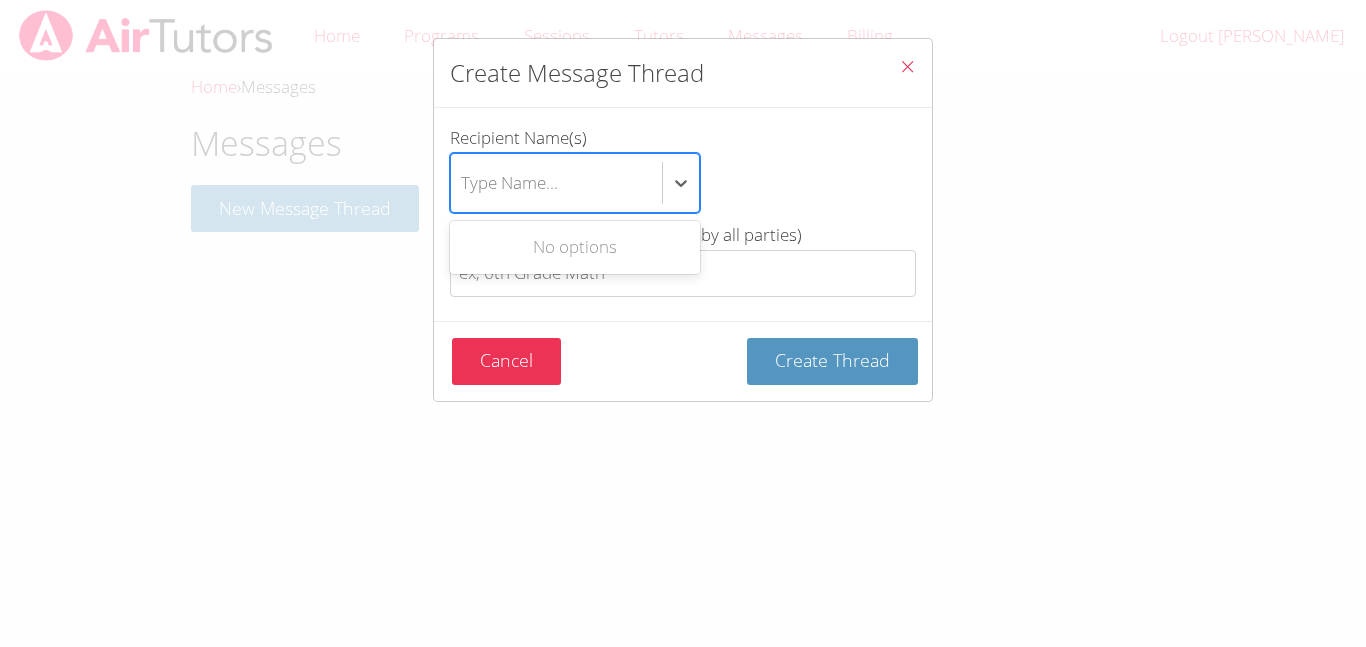 click on "Type Name..." at bounding box center (509, 182) 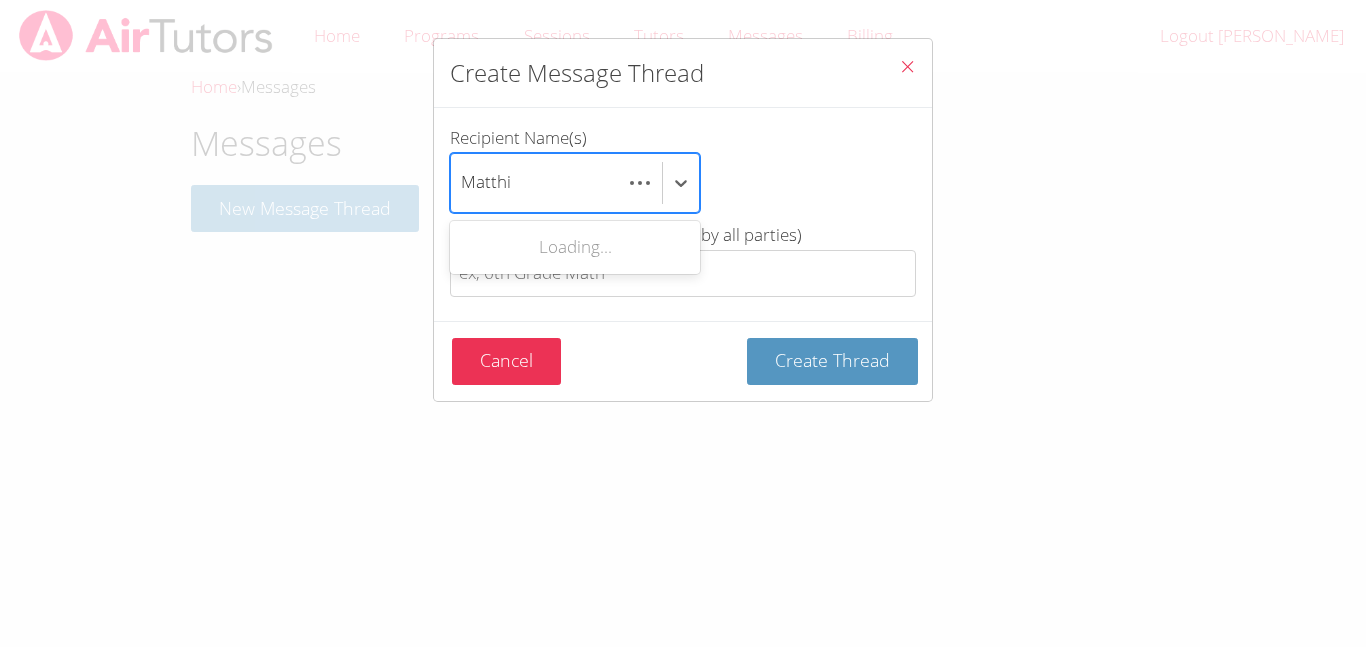 scroll, scrollTop: 0, scrollLeft: 0, axis: both 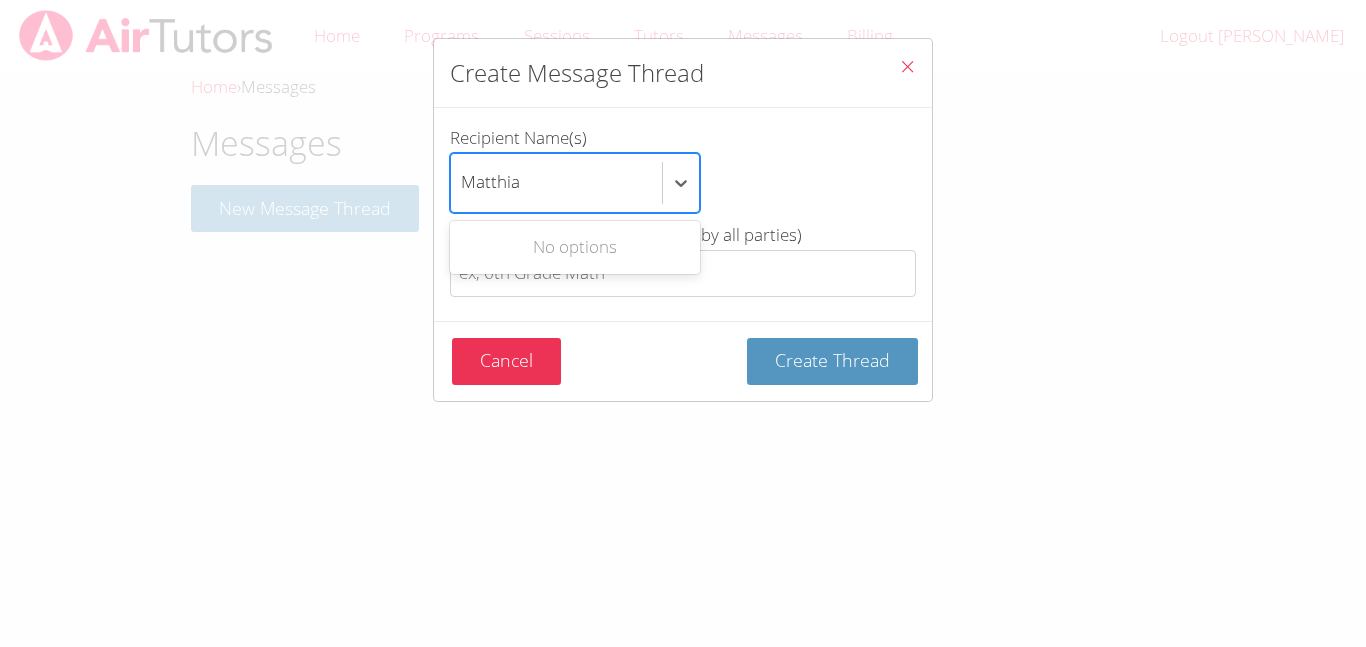 type on "[PERSON_NAME]" 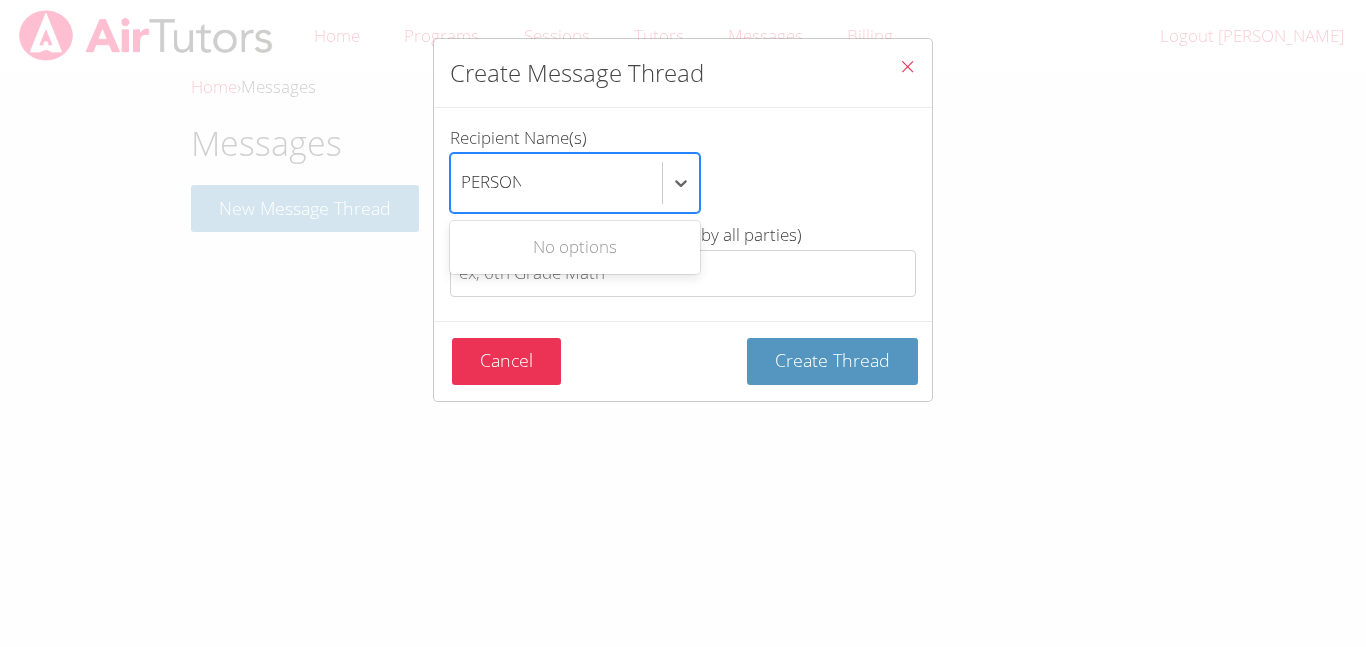 scroll, scrollTop: 0, scrollLeft: 0, axis: both 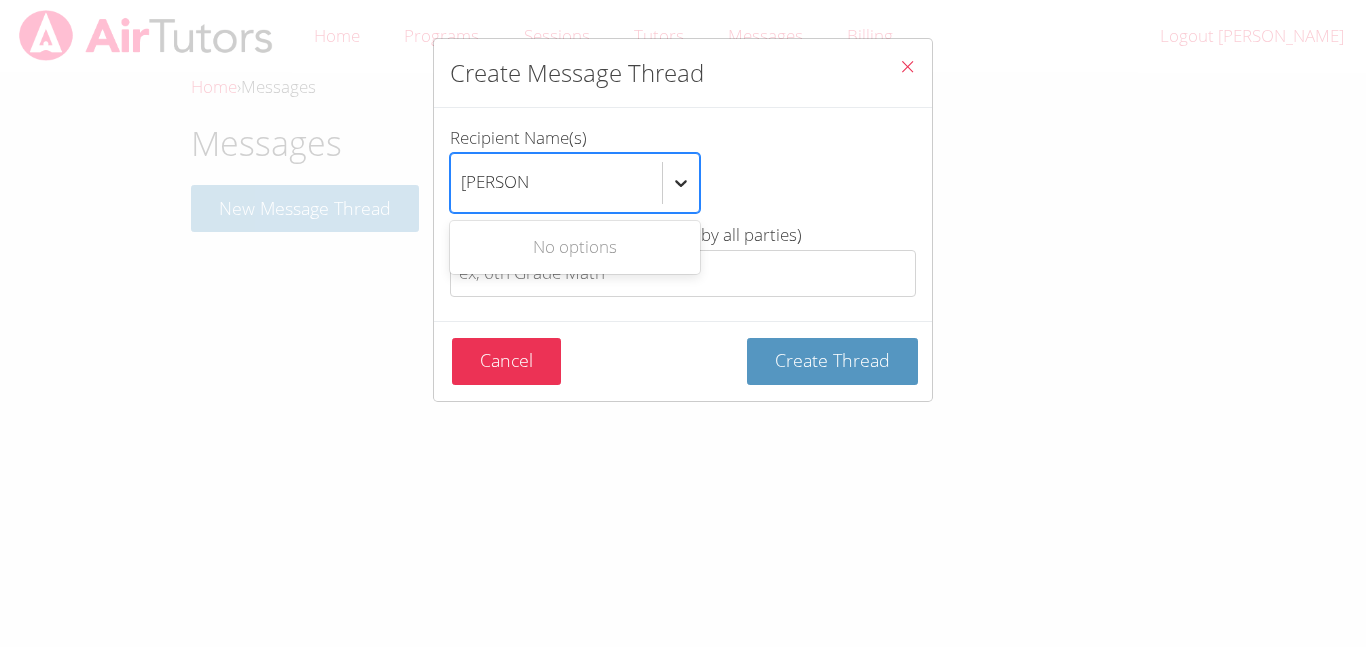 type 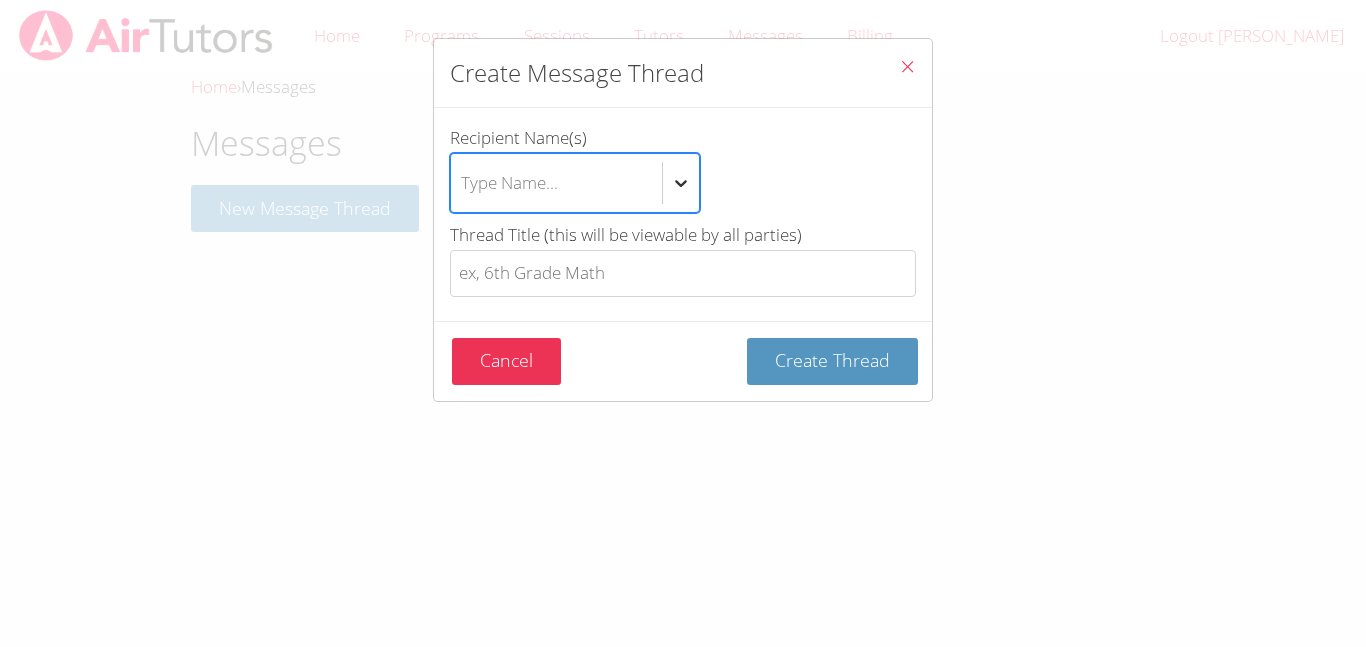click 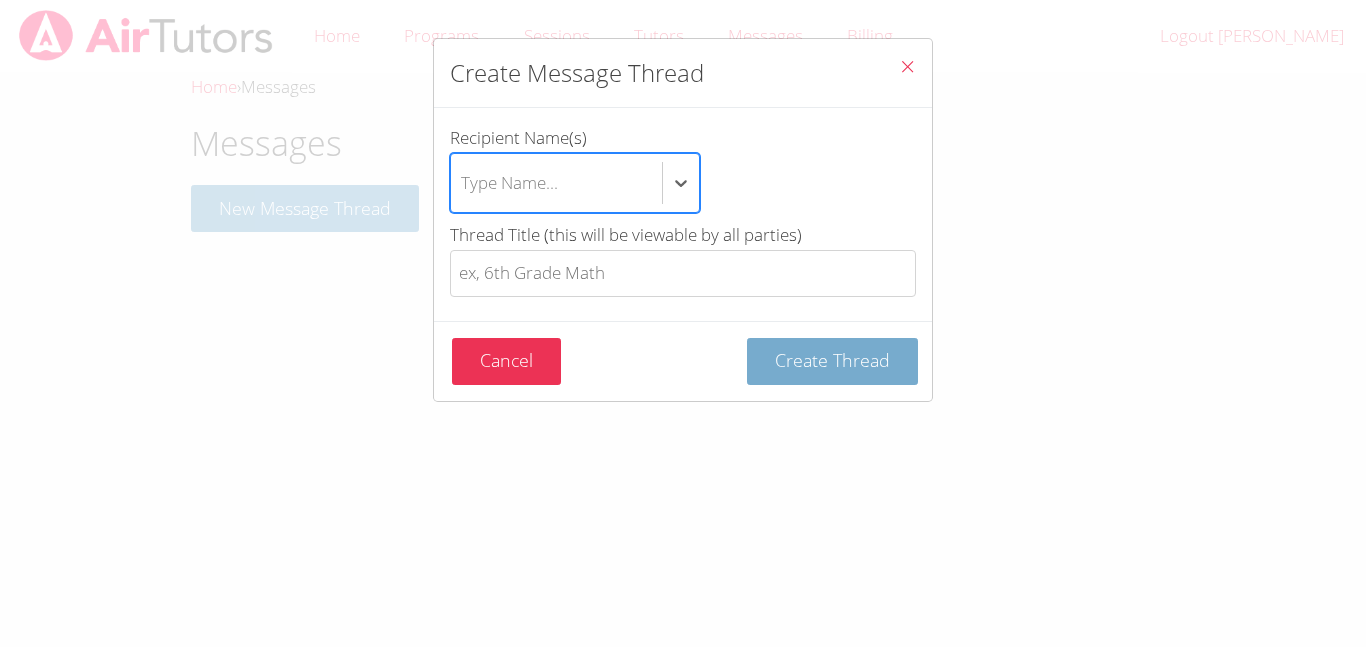click on "Create Thread" at bounding box center (832, 360) 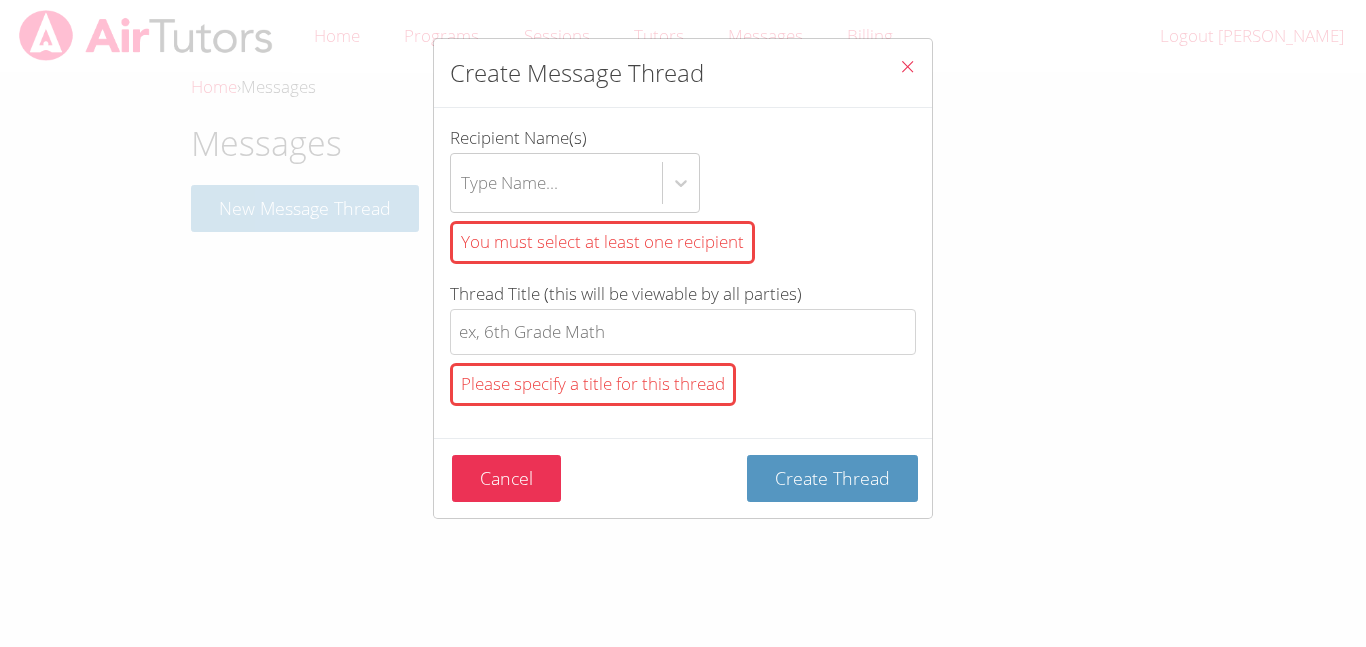 click at bounding box center (907, 66) 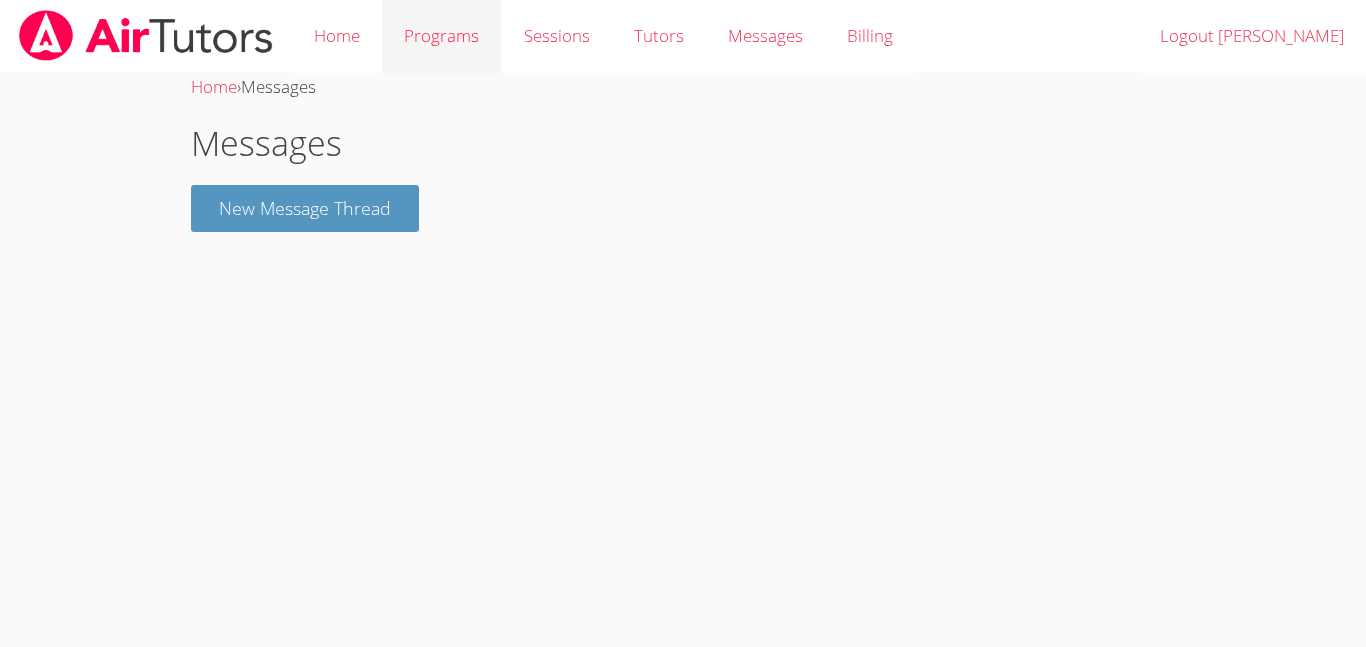 click on "Programs" at bounding box center [441, 36] 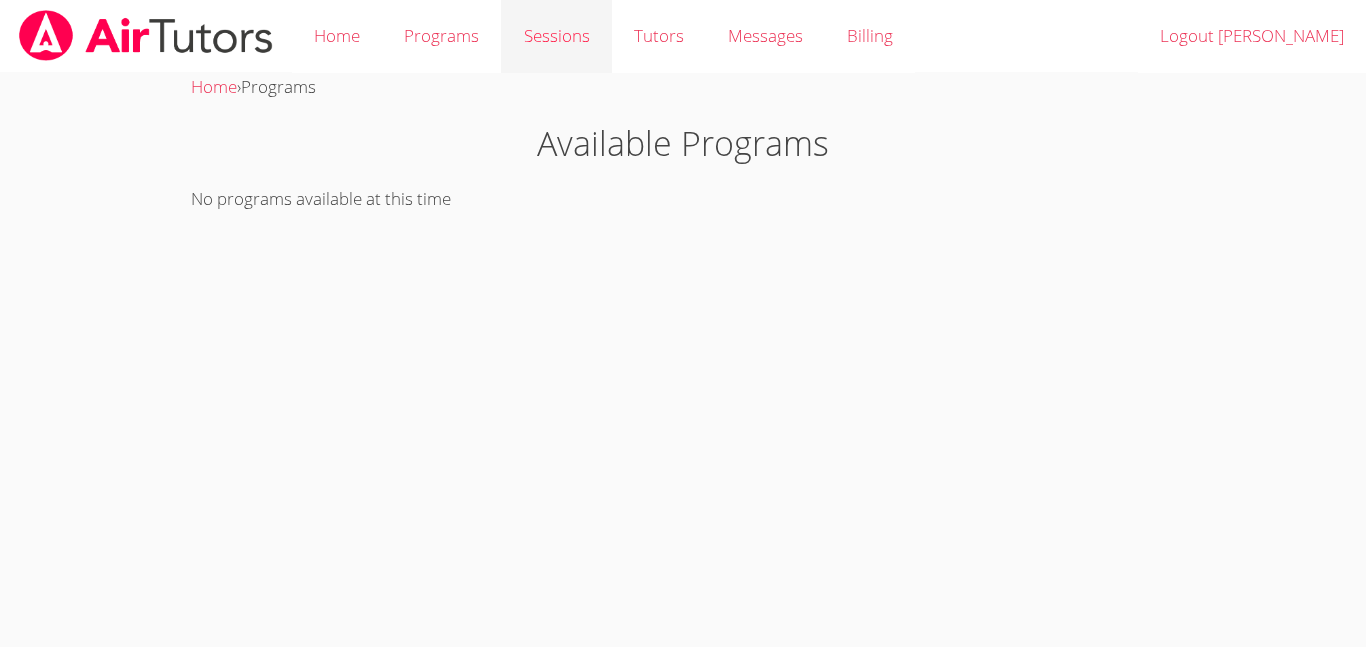 click on "Sessions" at bounding box center (556, 36) 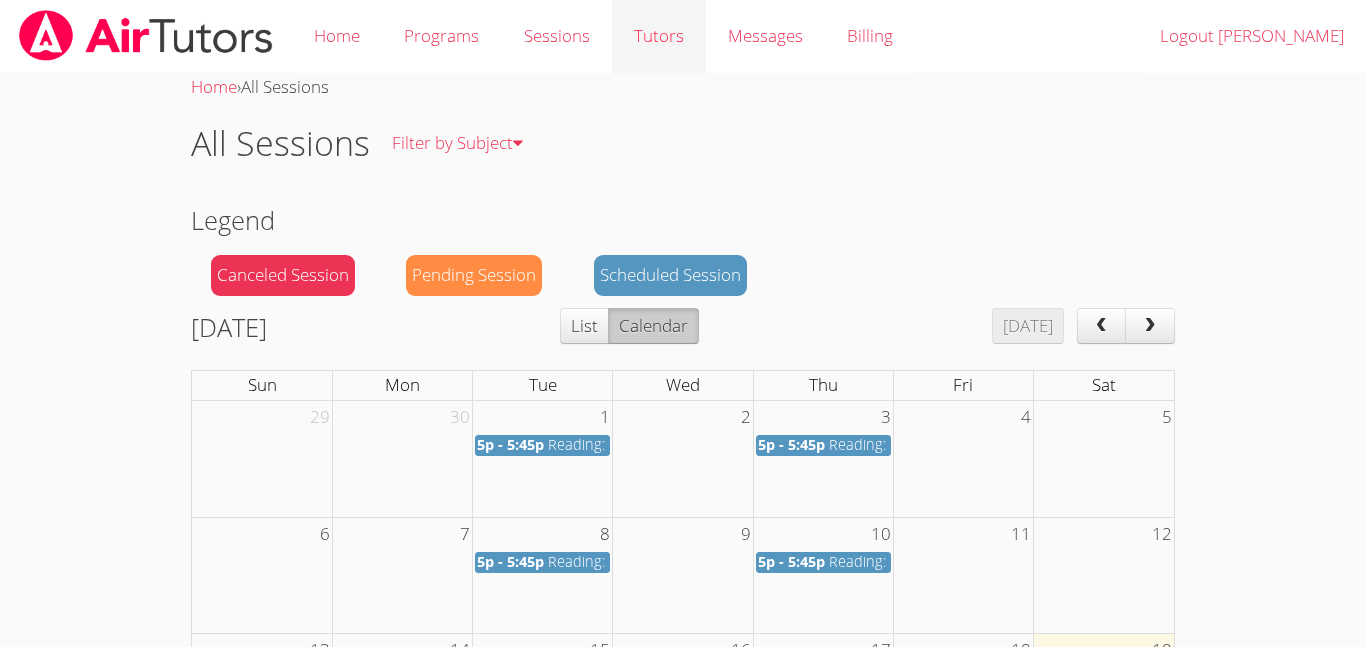 click on "Tutors" at bounding box center (659, 36) 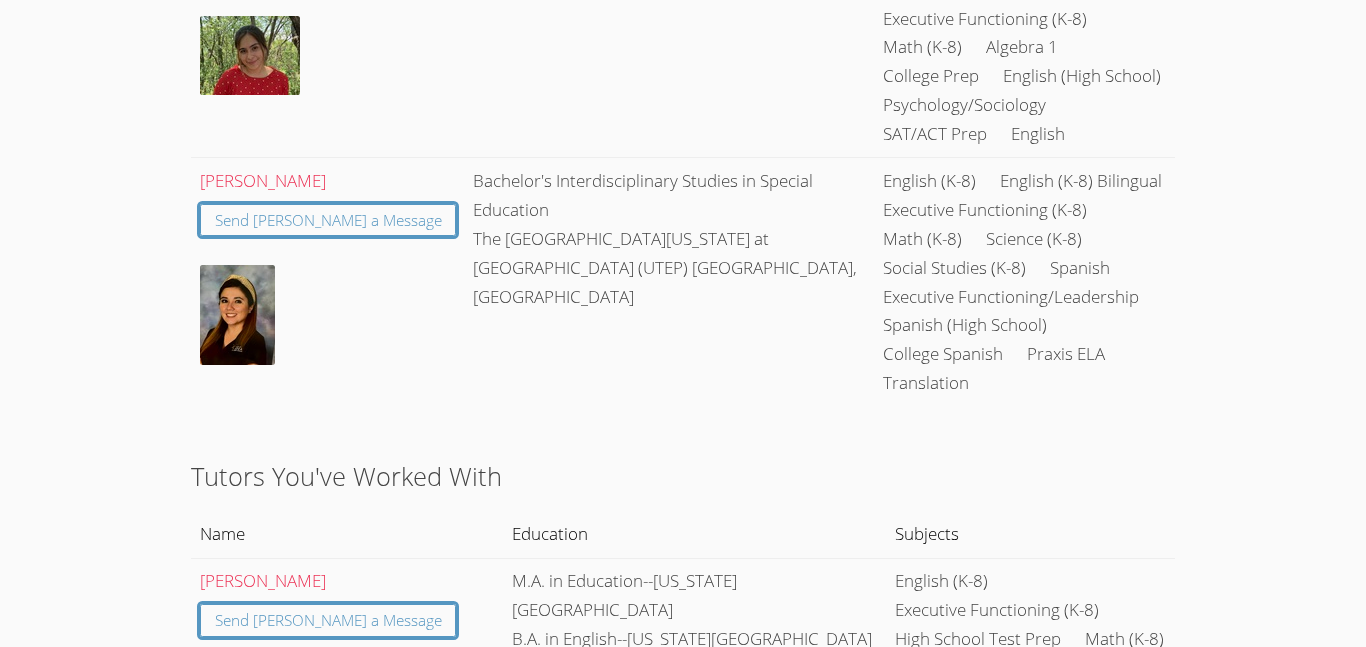 scroll, scrollTop: 658, scrollLeft: 0, axis: vertical 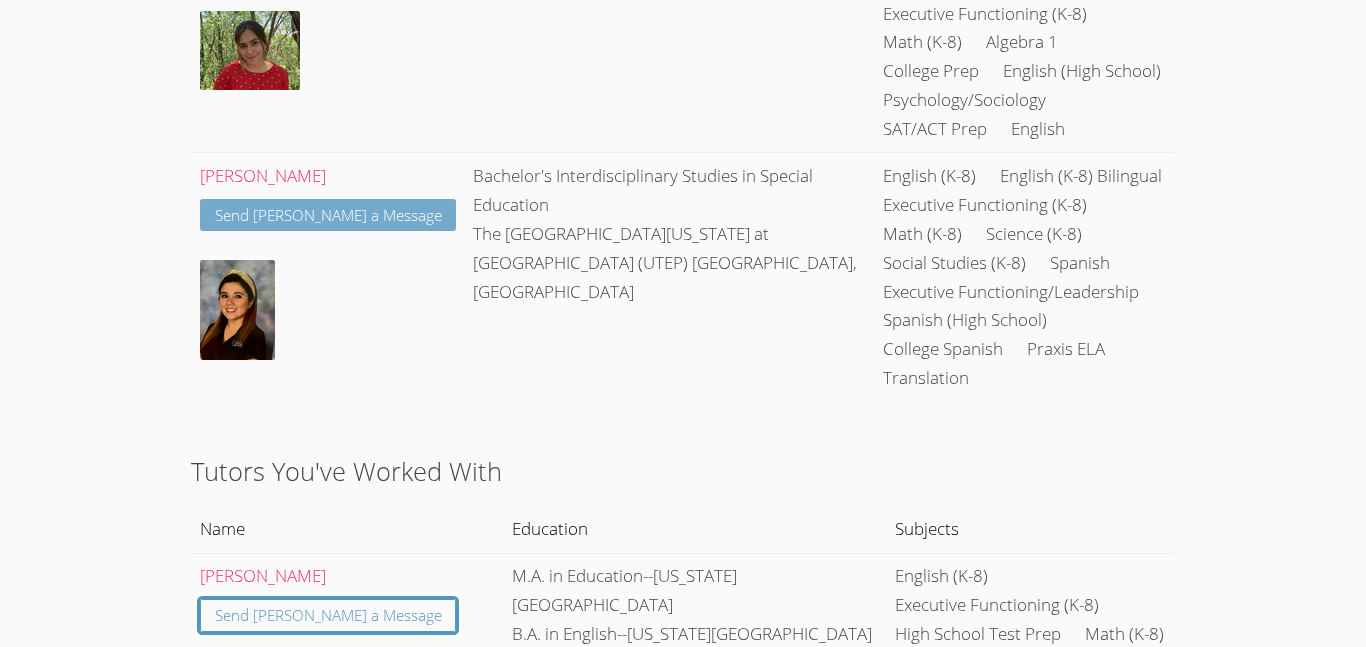 click on "Send [PERSON_NAME] a Message" at bounding box center (328, 215) 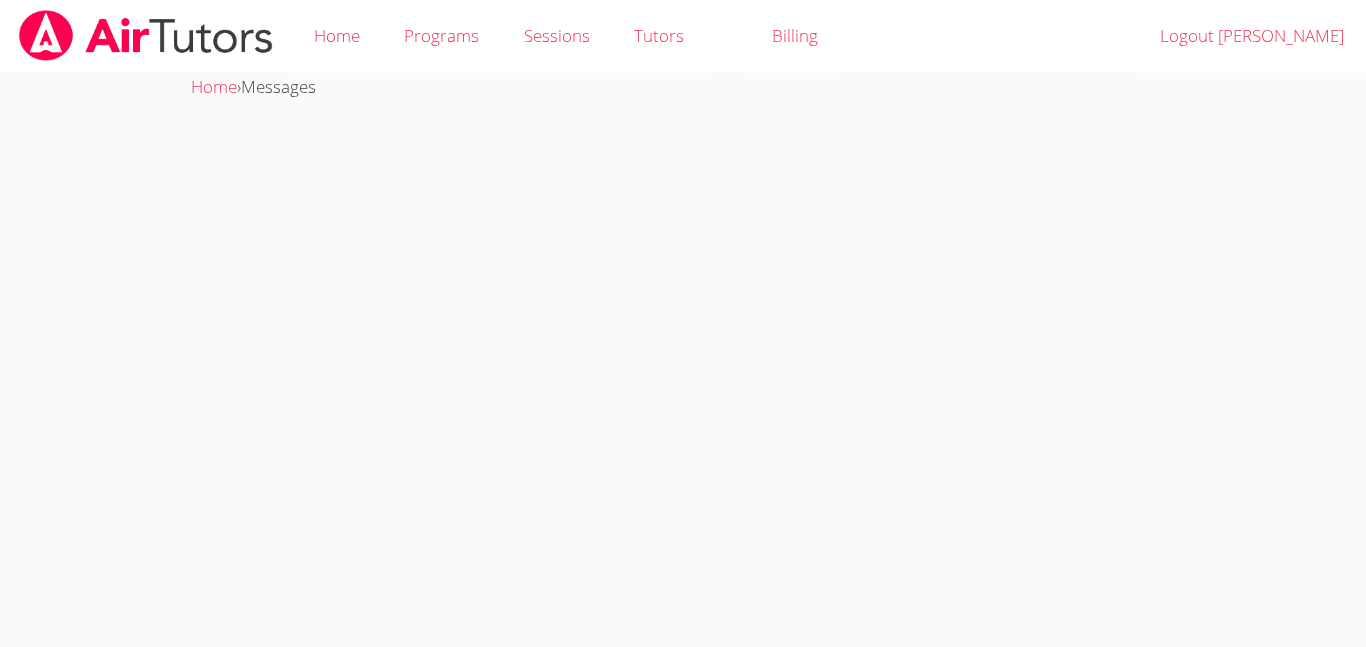 scroll, scrollTop: 0, scrollLeft: 0, axis: both 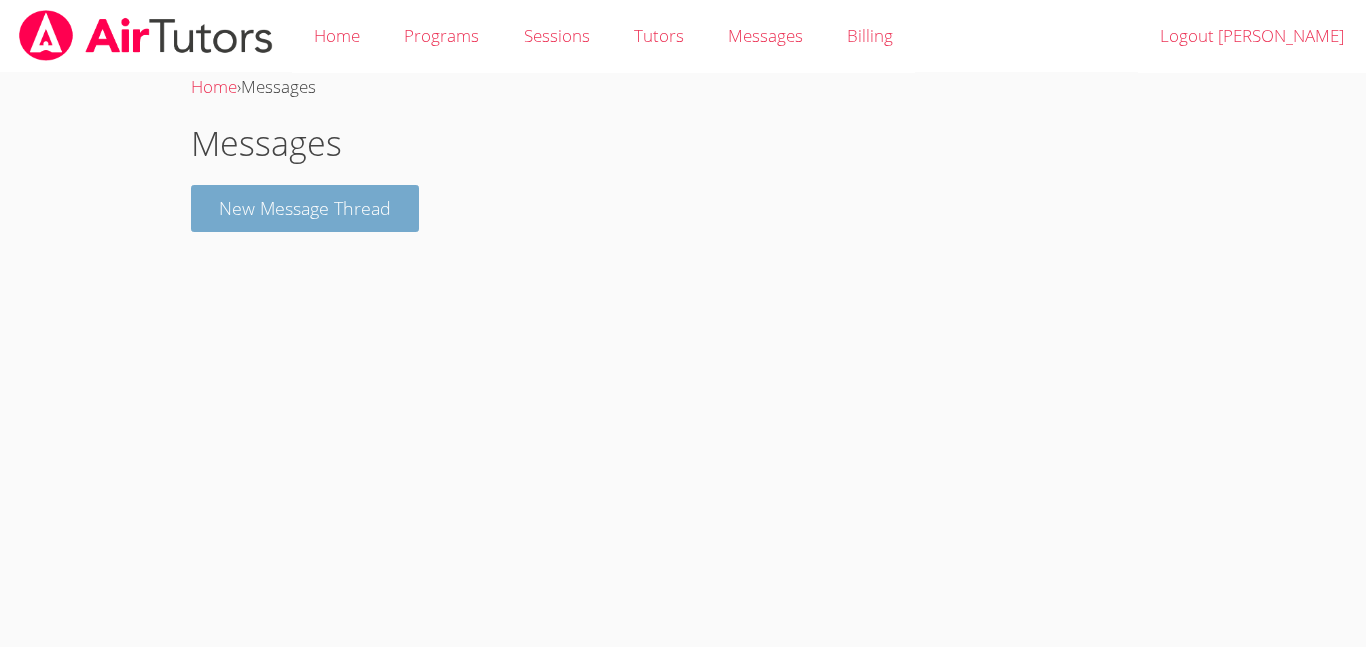 click on "New Message Thread" at bounding box center (305, 208) 